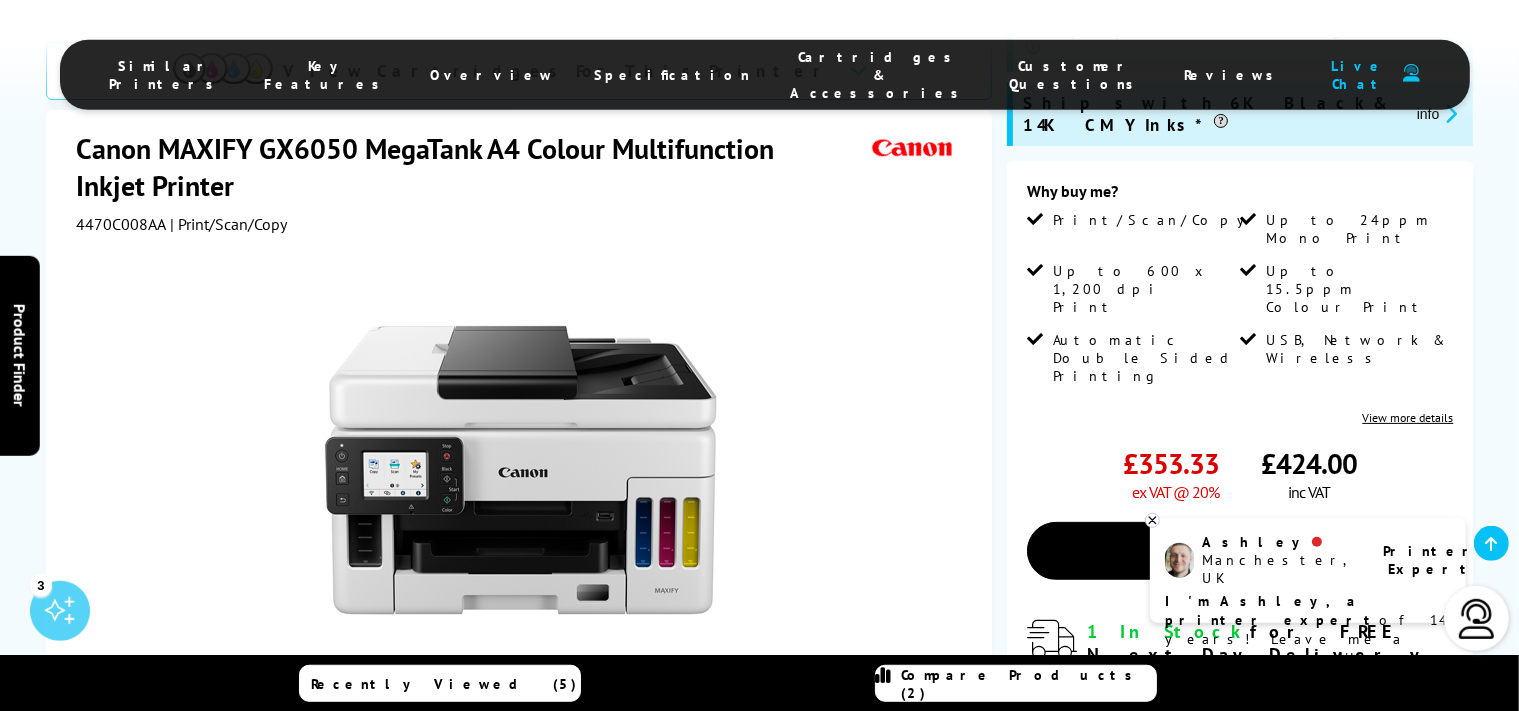 scroll, scrollTop: 475, scrollLeft: 0, axis: vertical 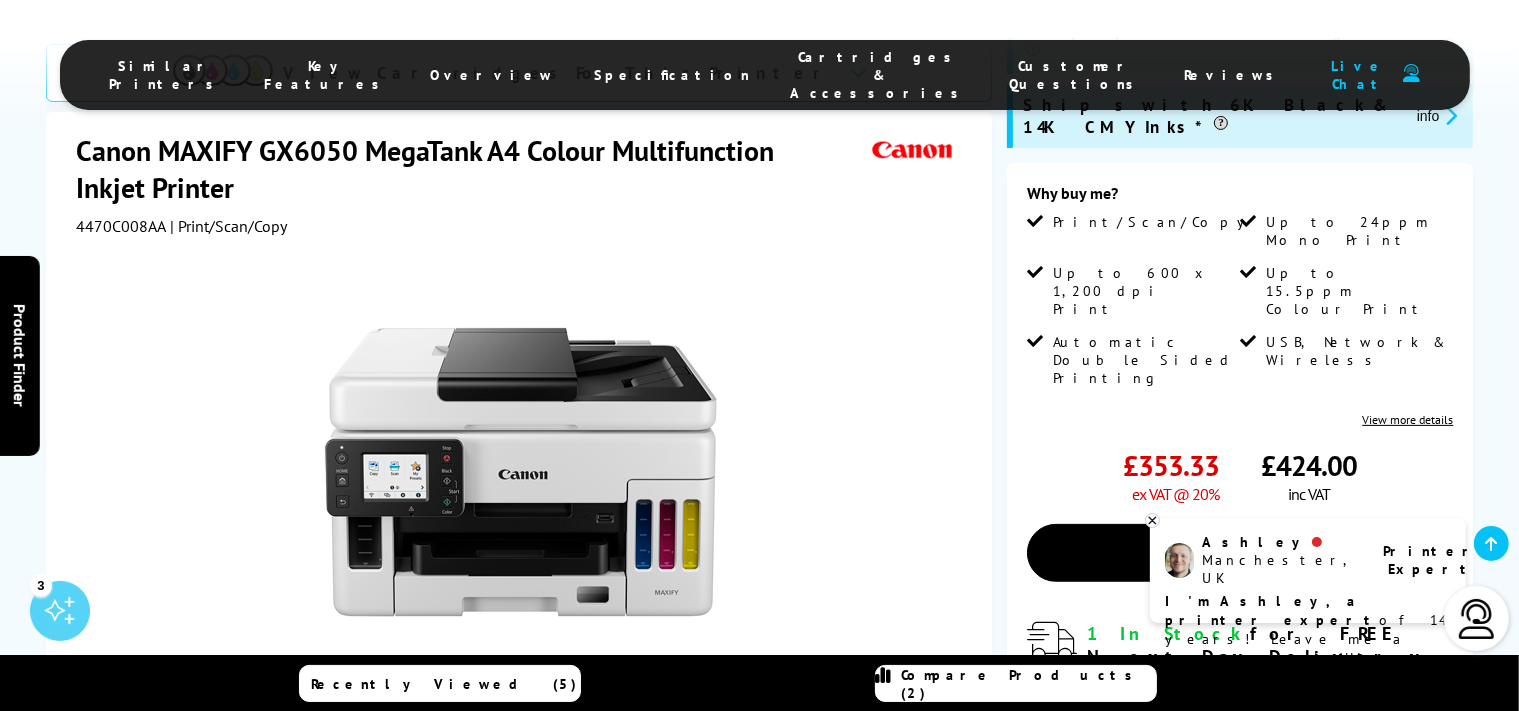 click at bounding box center [376, 758] 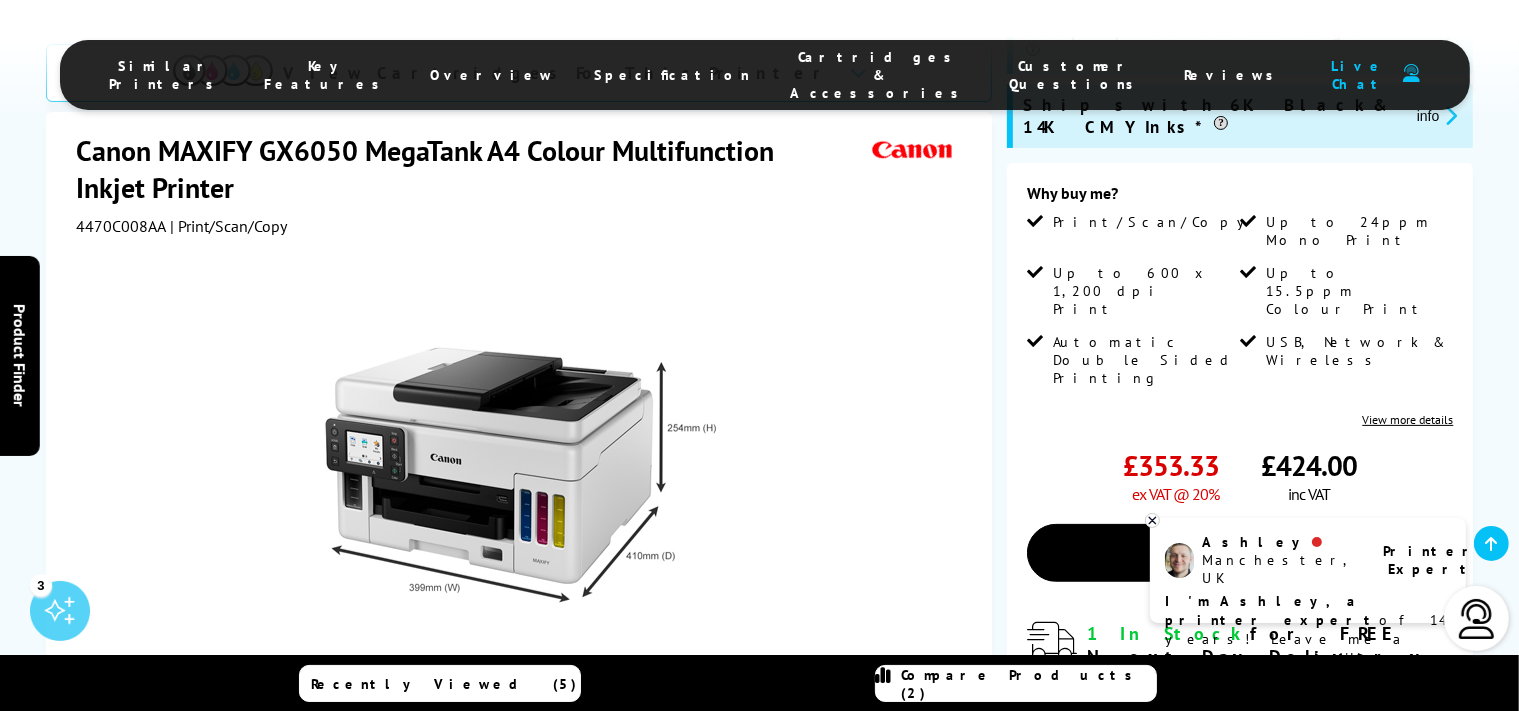 click at bounding box center [473, 758] 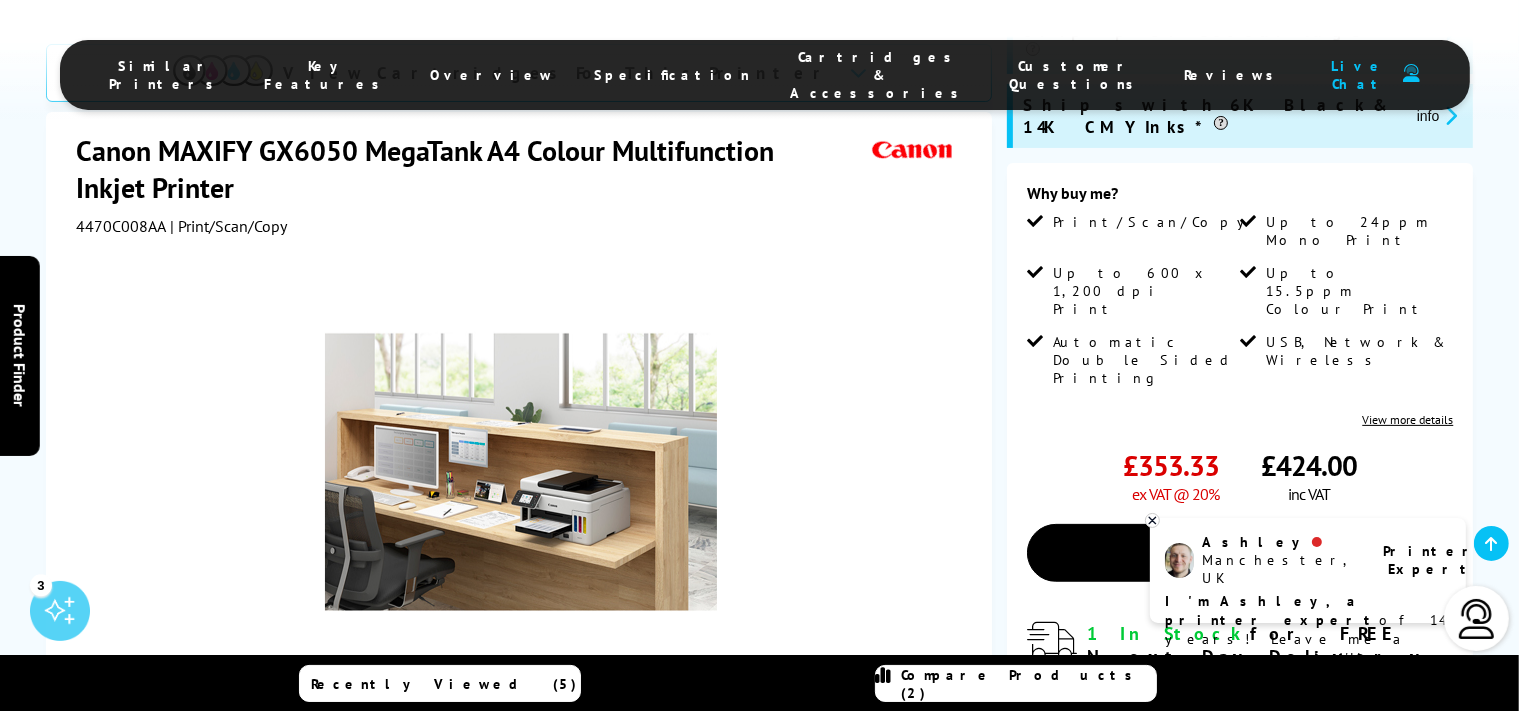 click at bounding box center (570, 758) 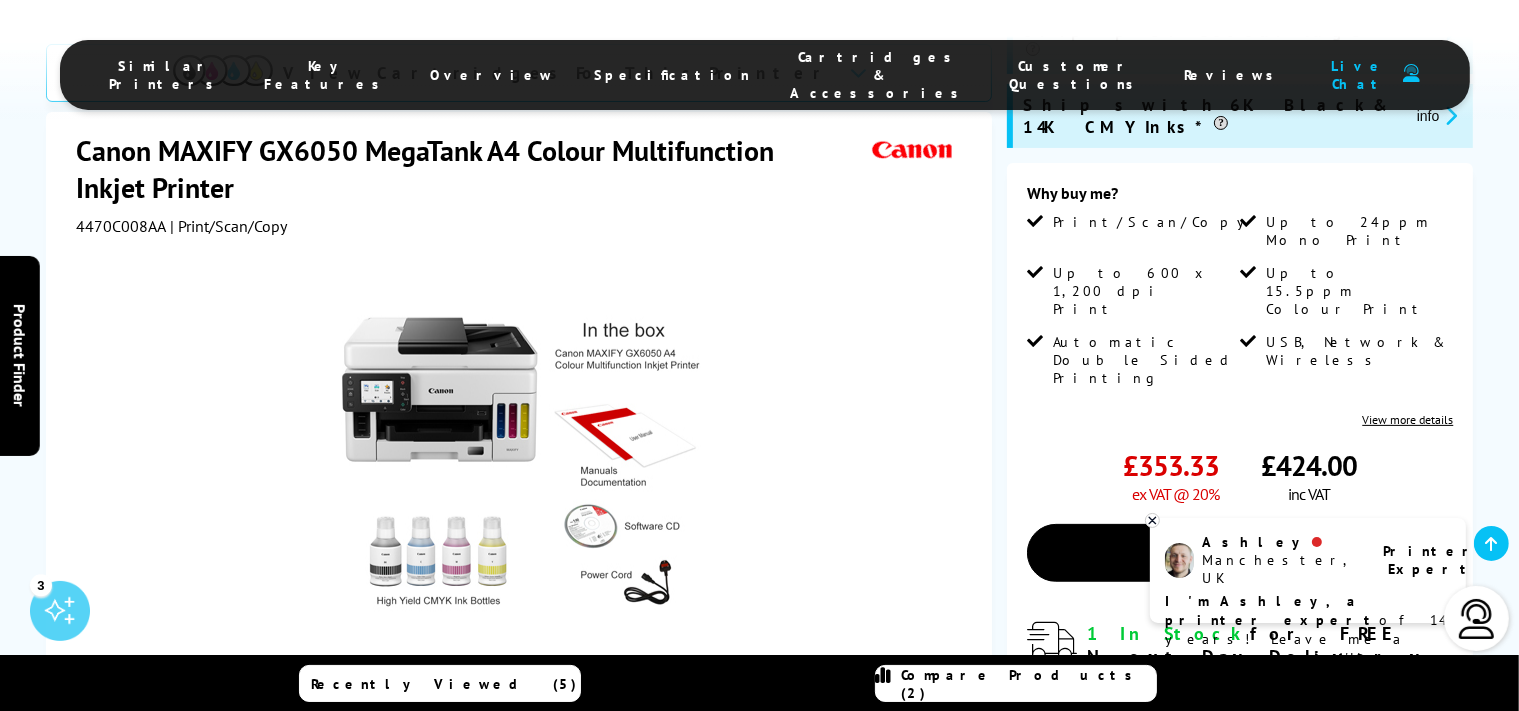 click at bounding box center (666, 758) 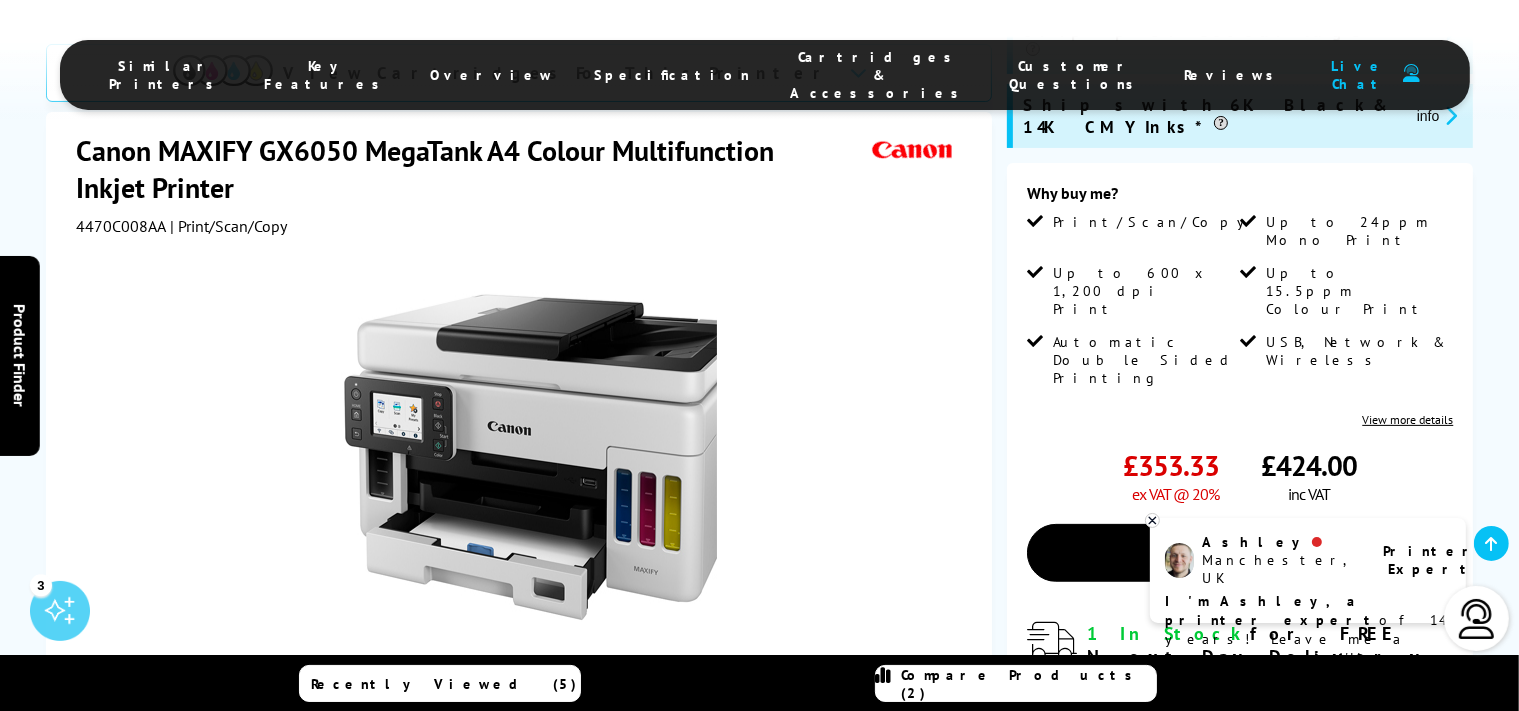 click at bounding box center [763, 758] 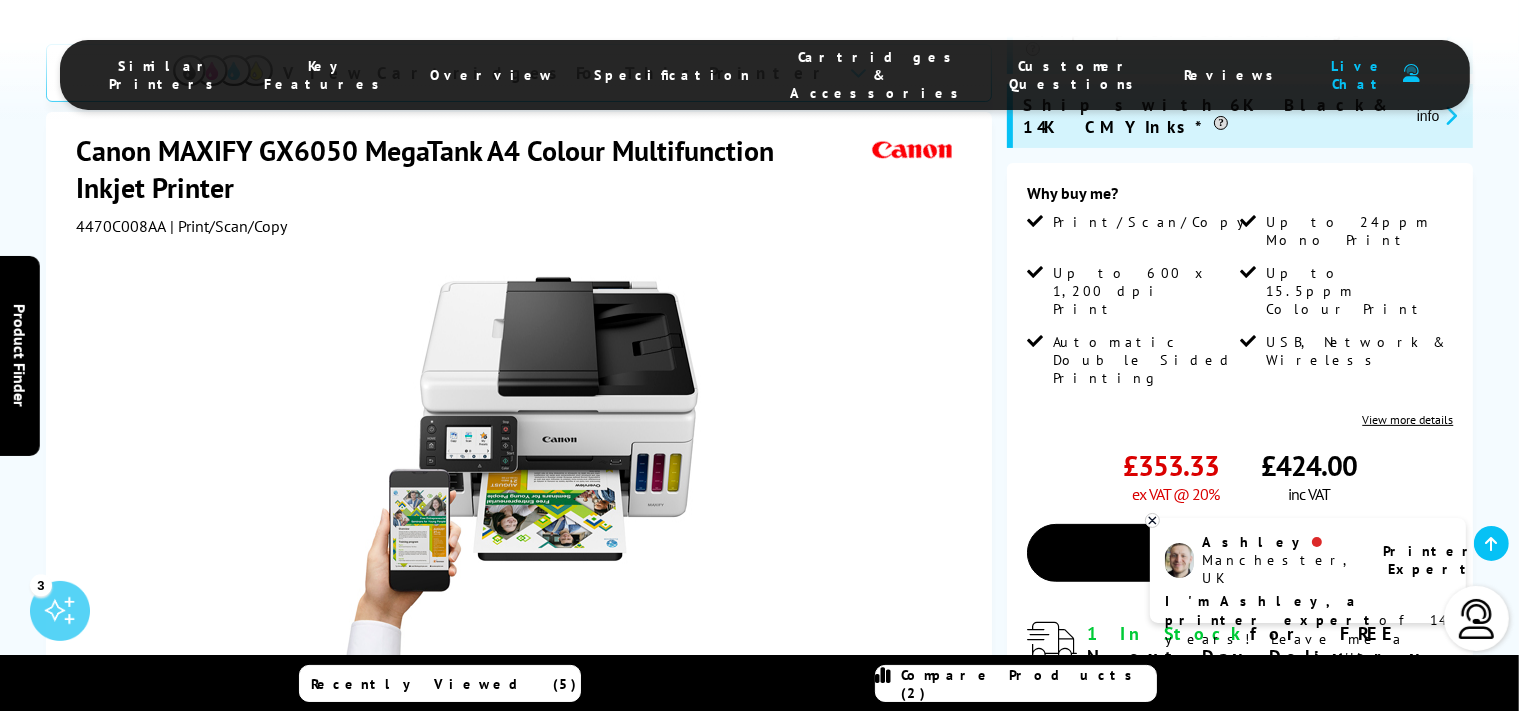 click at bounding box center (826, 758) 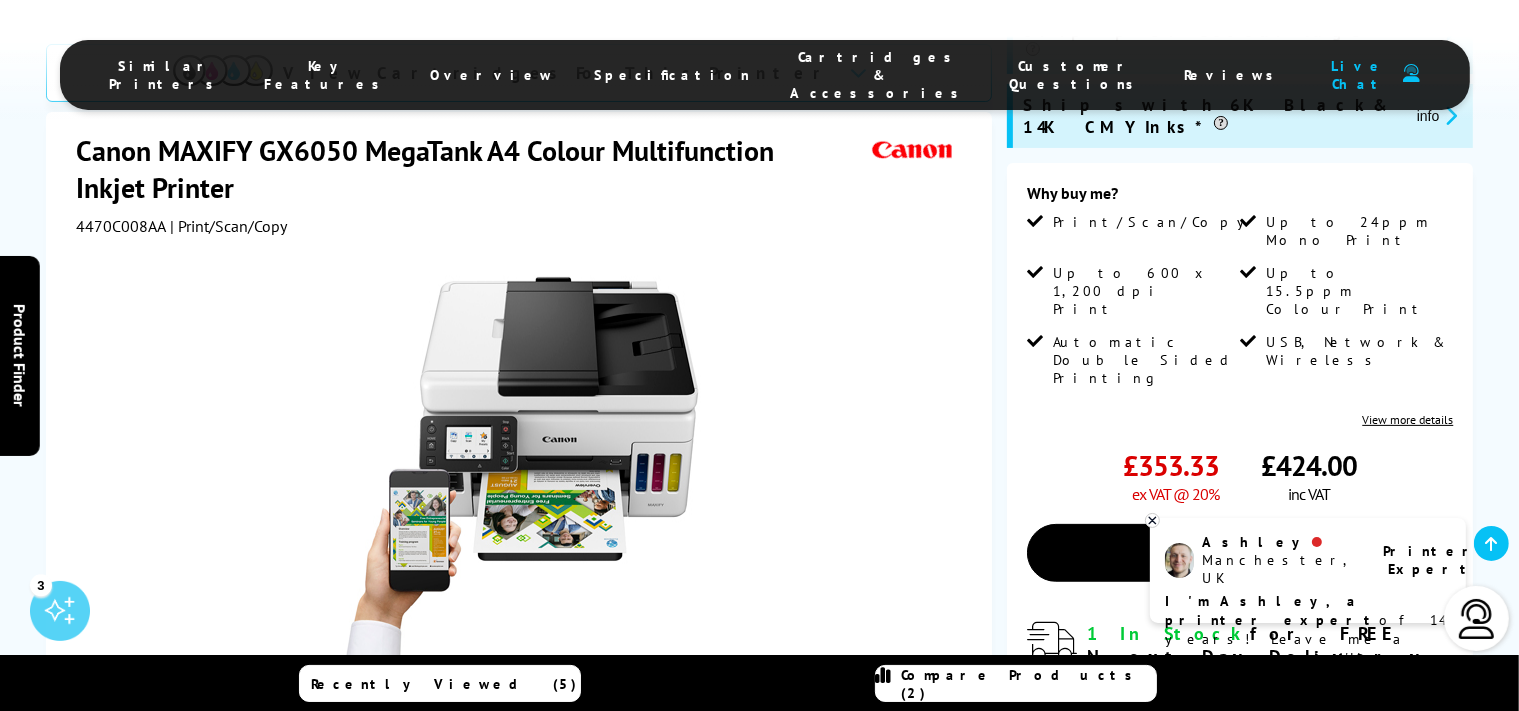 click at bounding box center (826, 758) 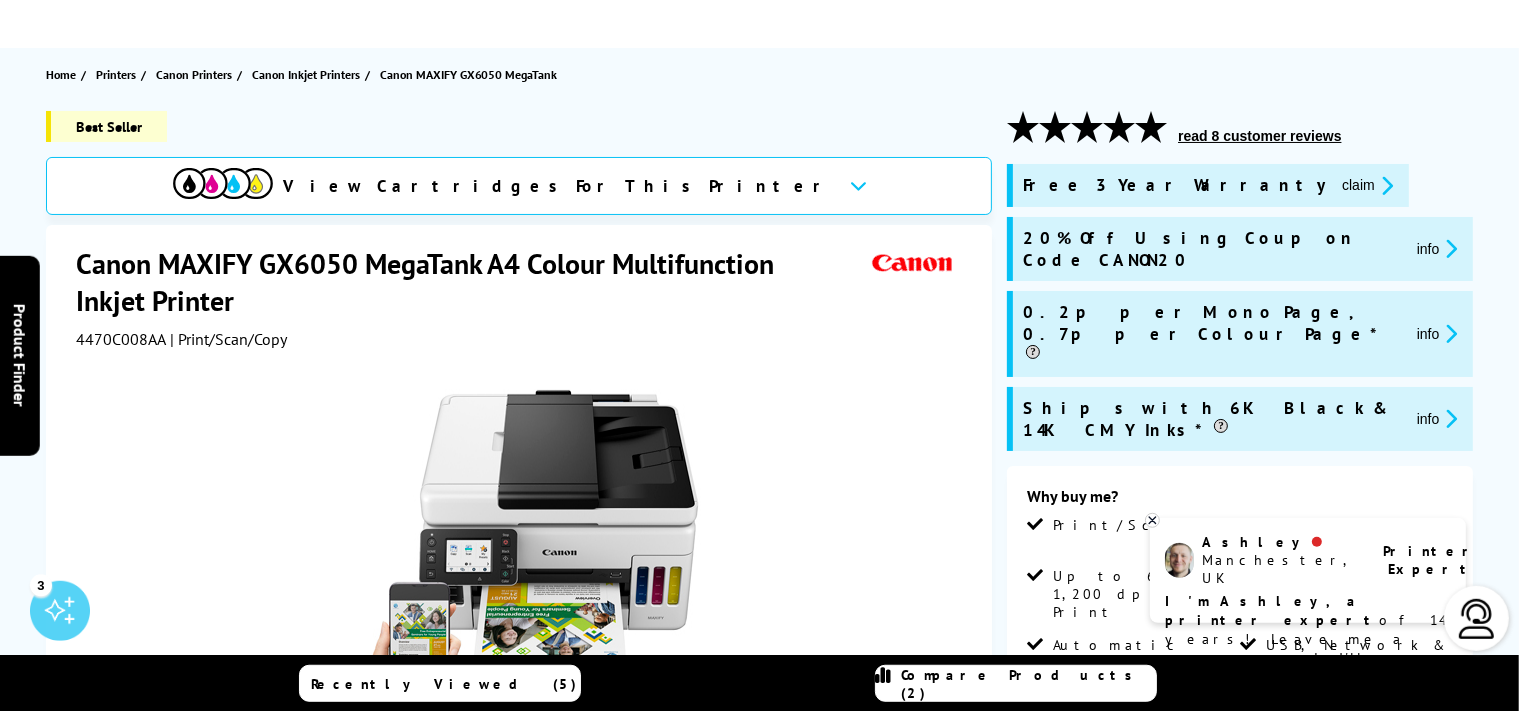 scroll, scrollTop: 0, scrollLeft: 0, axis: both 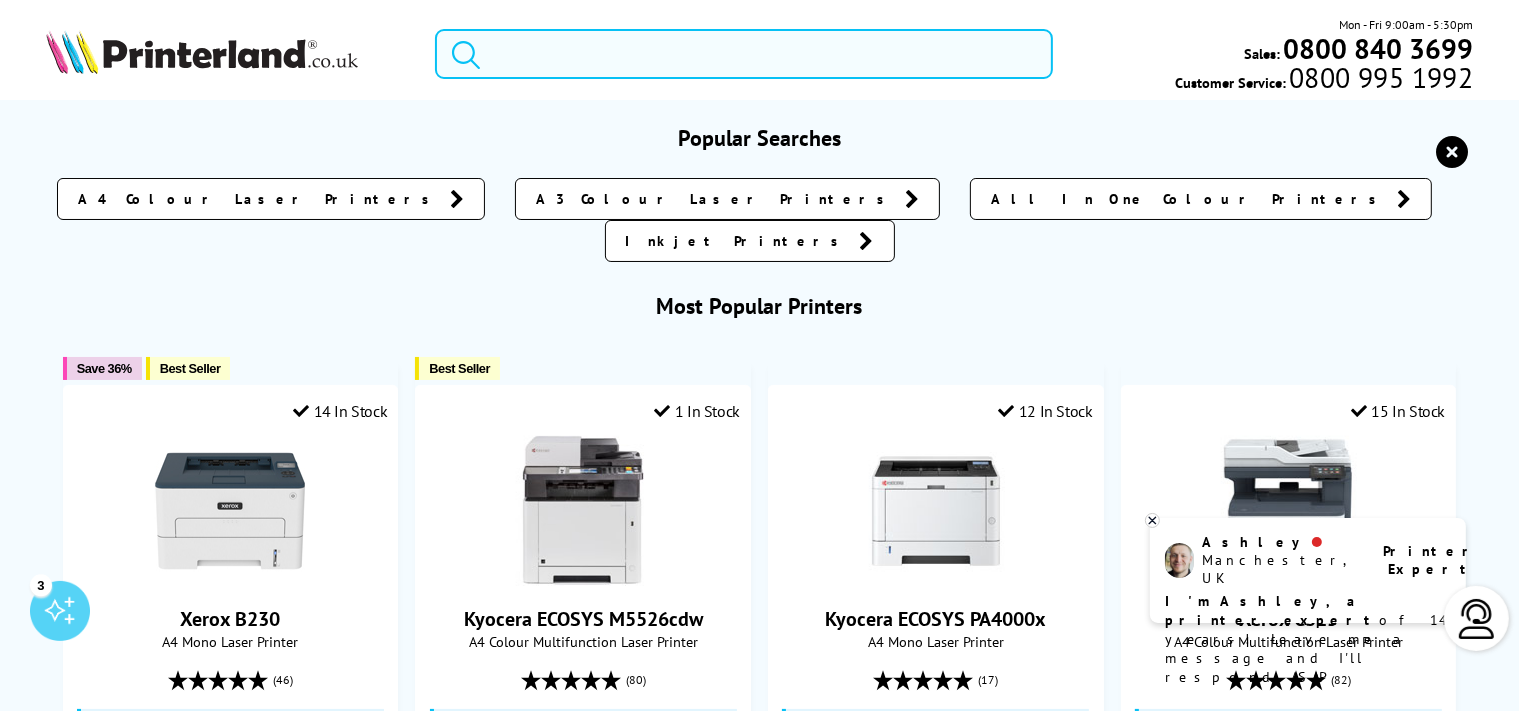click at bounding box center (744, 54) 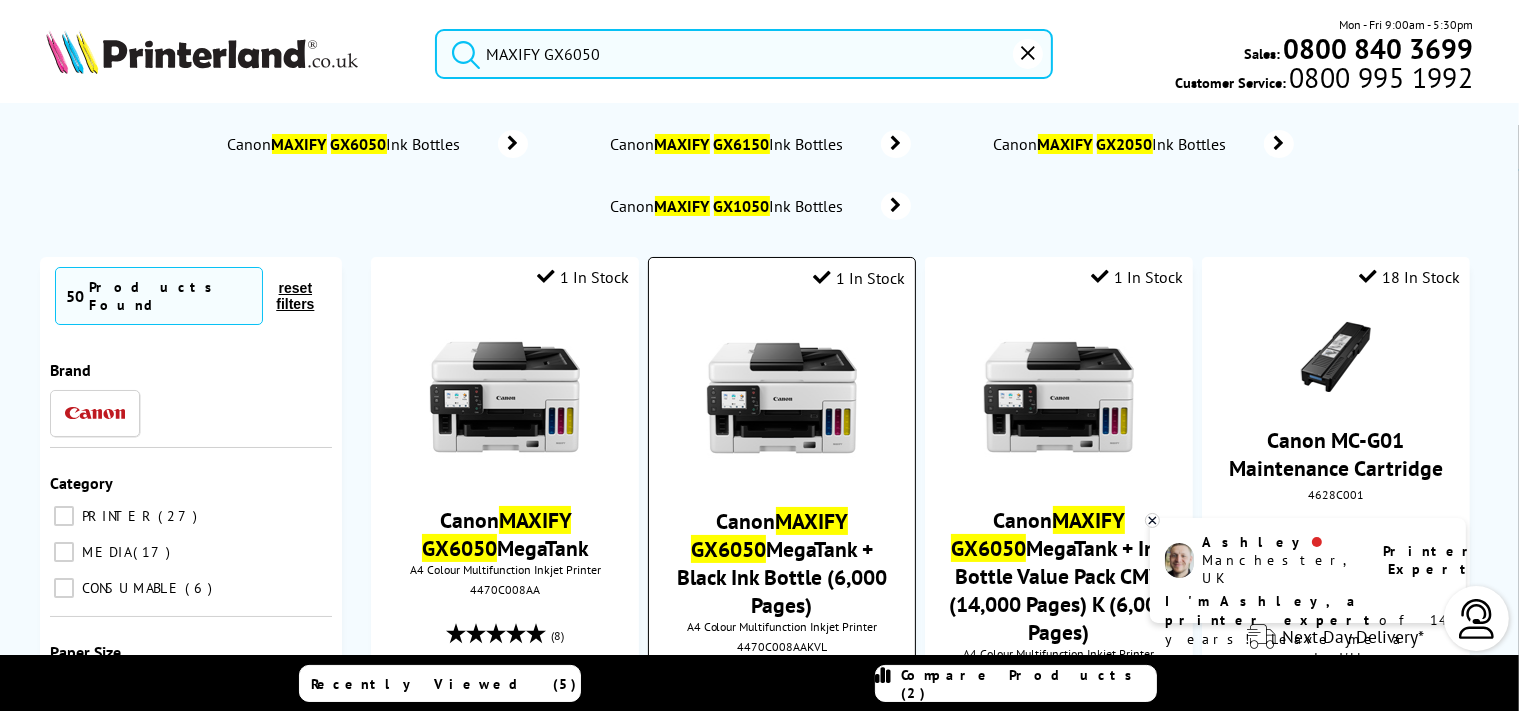 type on "MAXIFY GX6050" 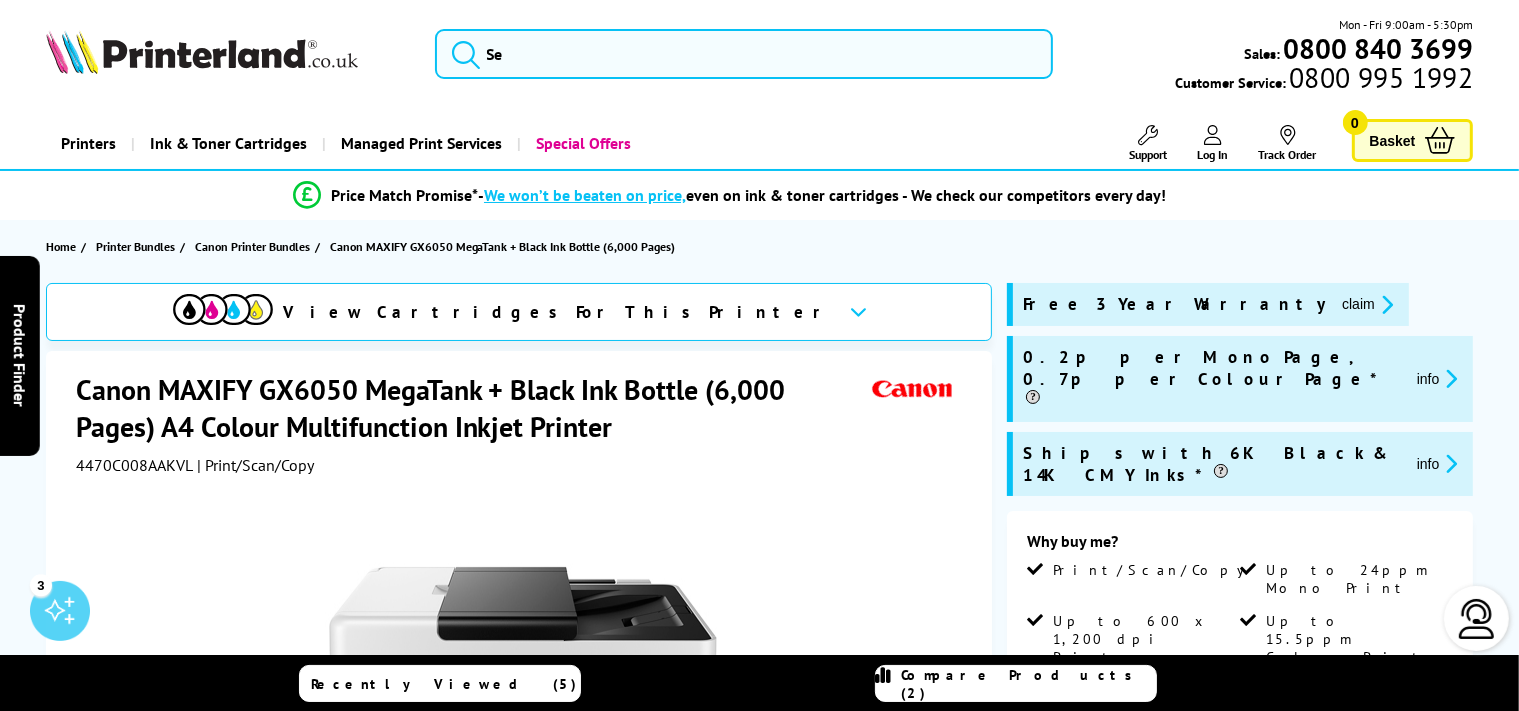 scroll, scrollTop: 620, scrollLeft: 0, axis: vertical 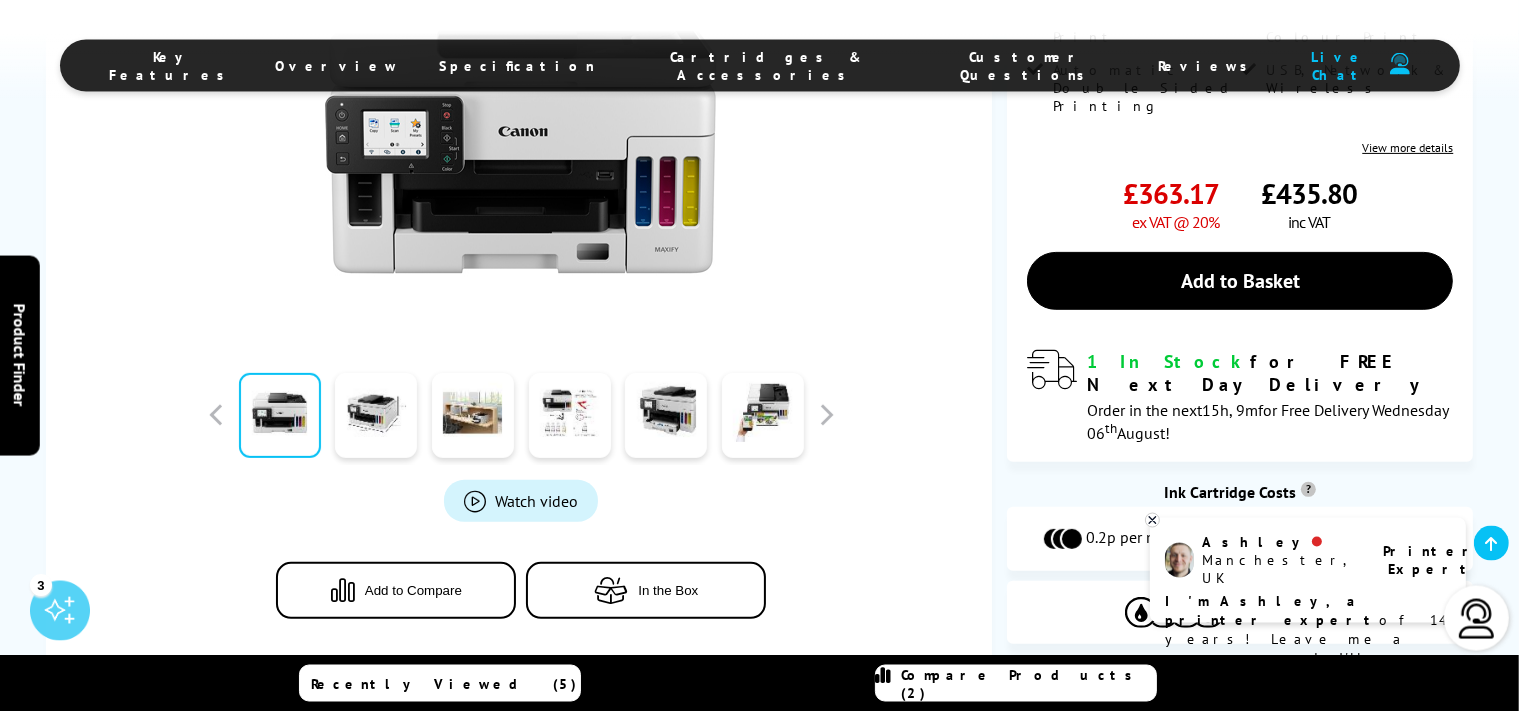click on "Watch video" at bounding box center [536, 501] 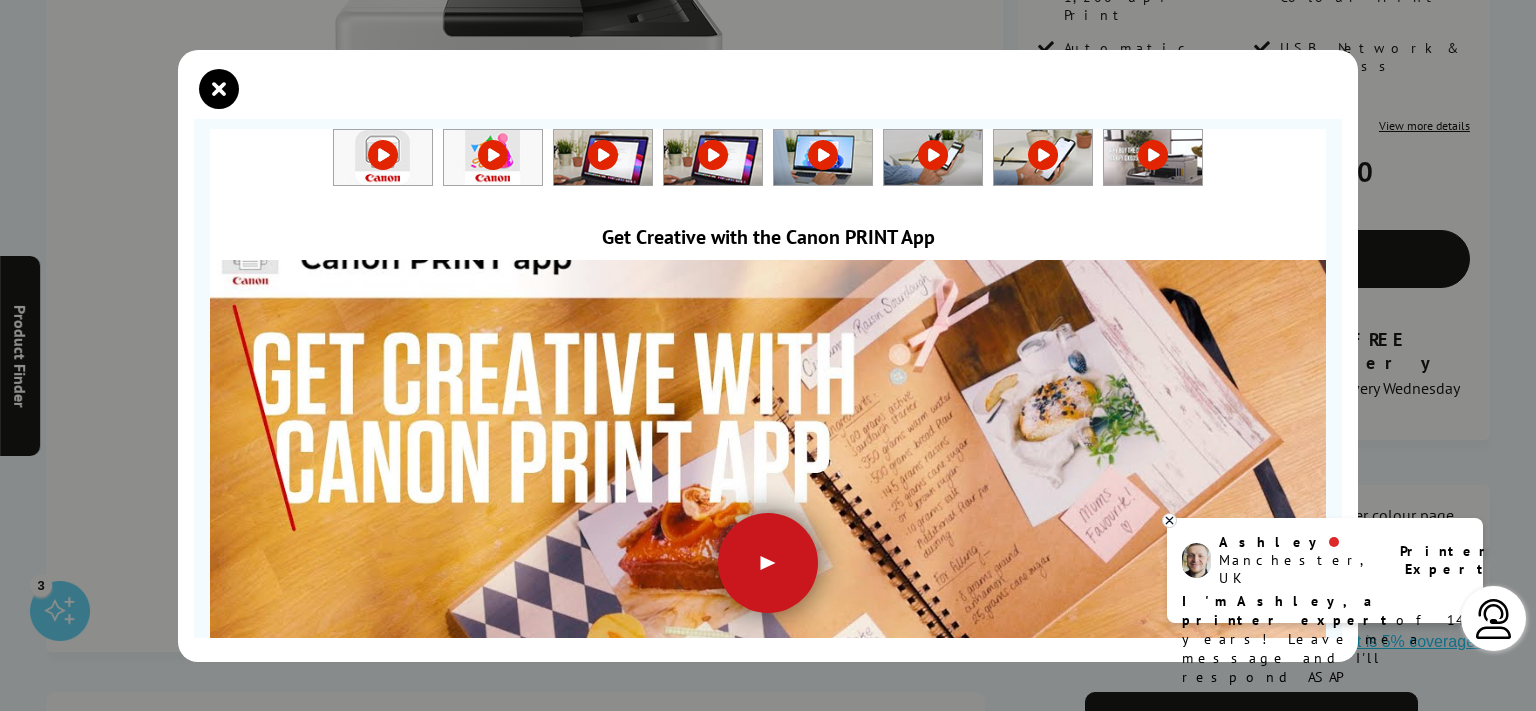 click at bounding box center (768, 563) 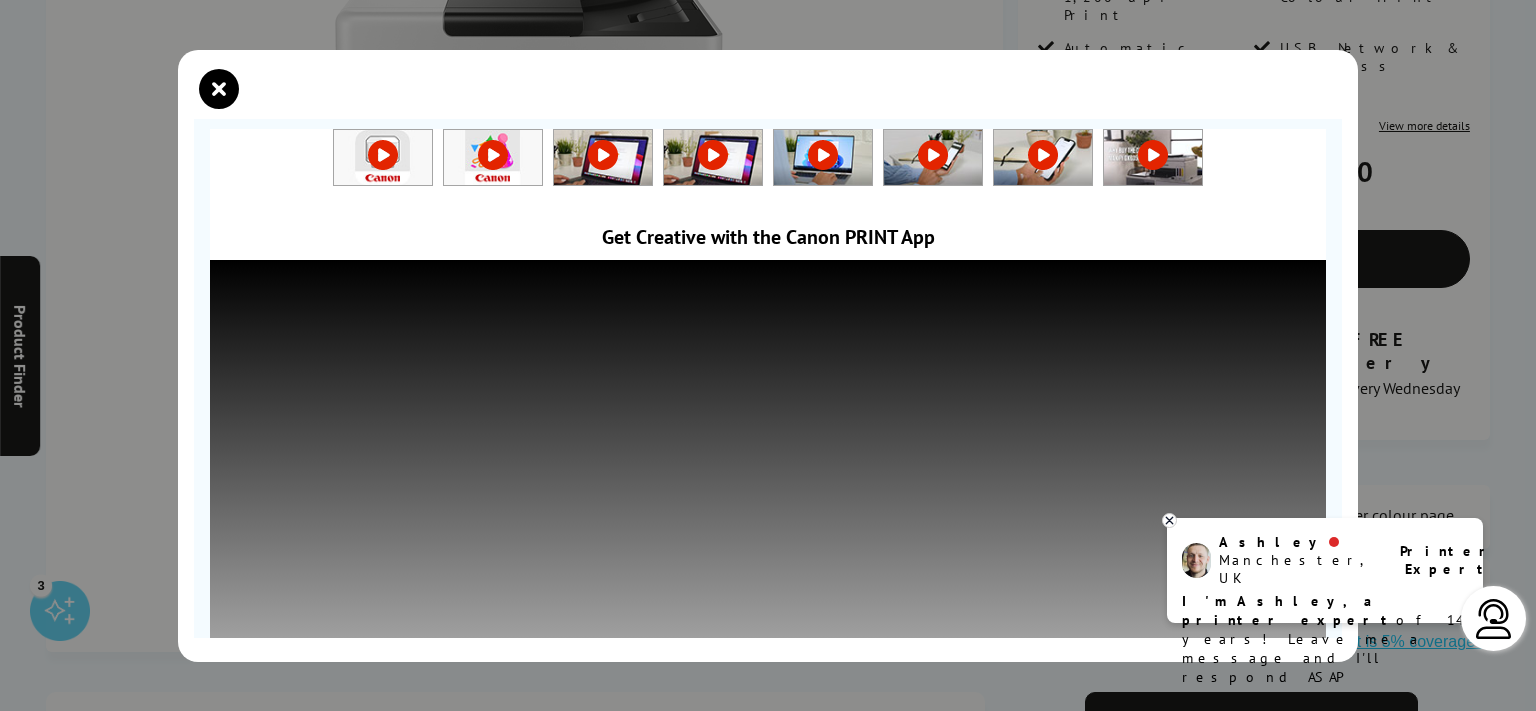 click at bounding box center [383, 155] 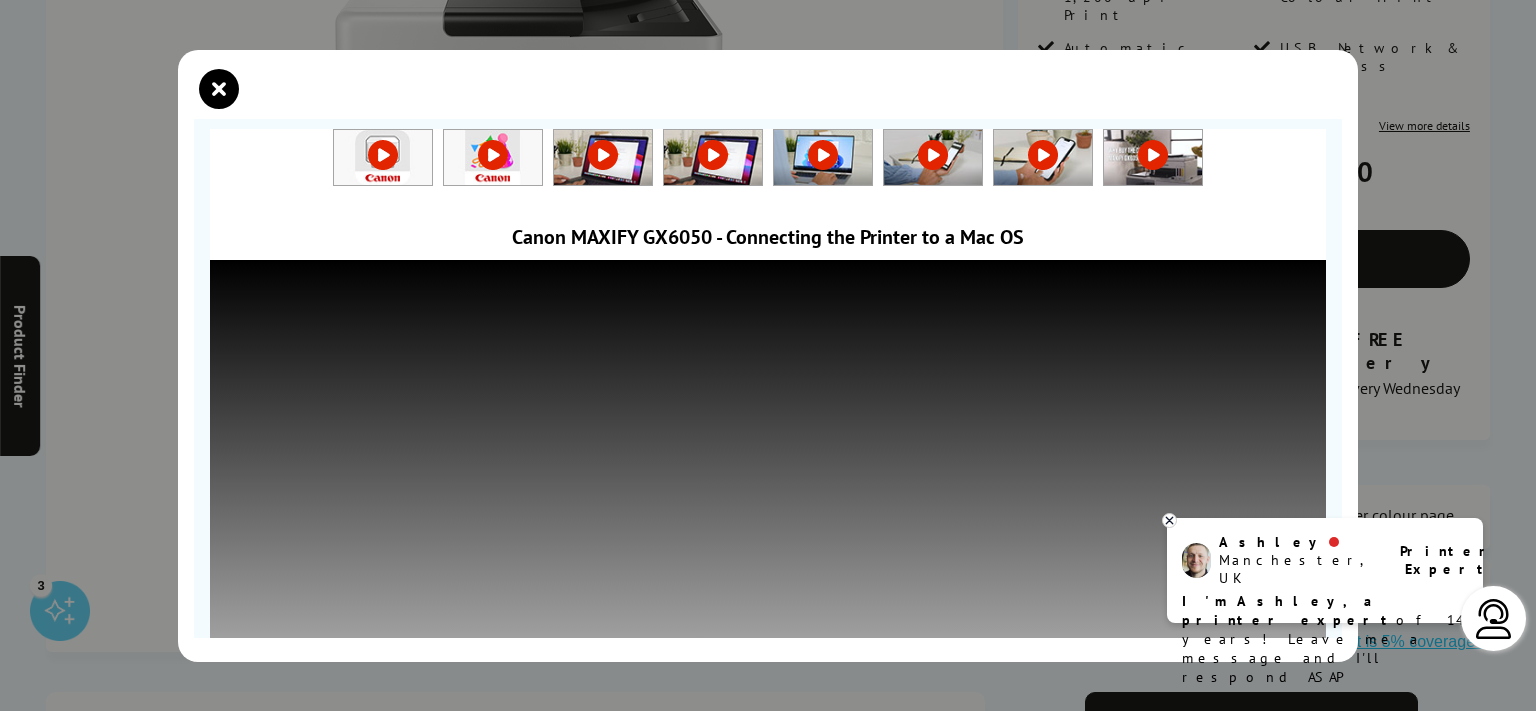 click at bounding box center [383, 155] 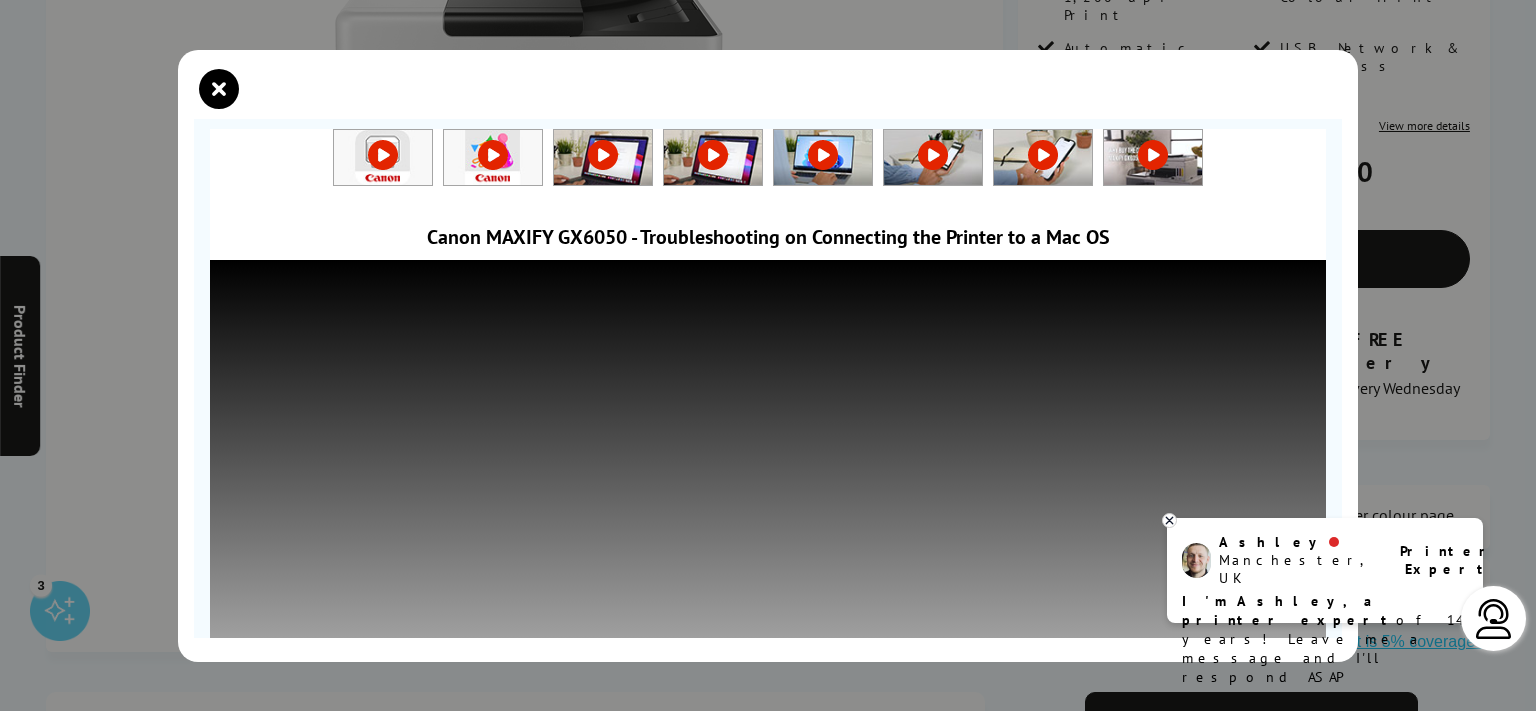 click at bounding box center (383, 157) 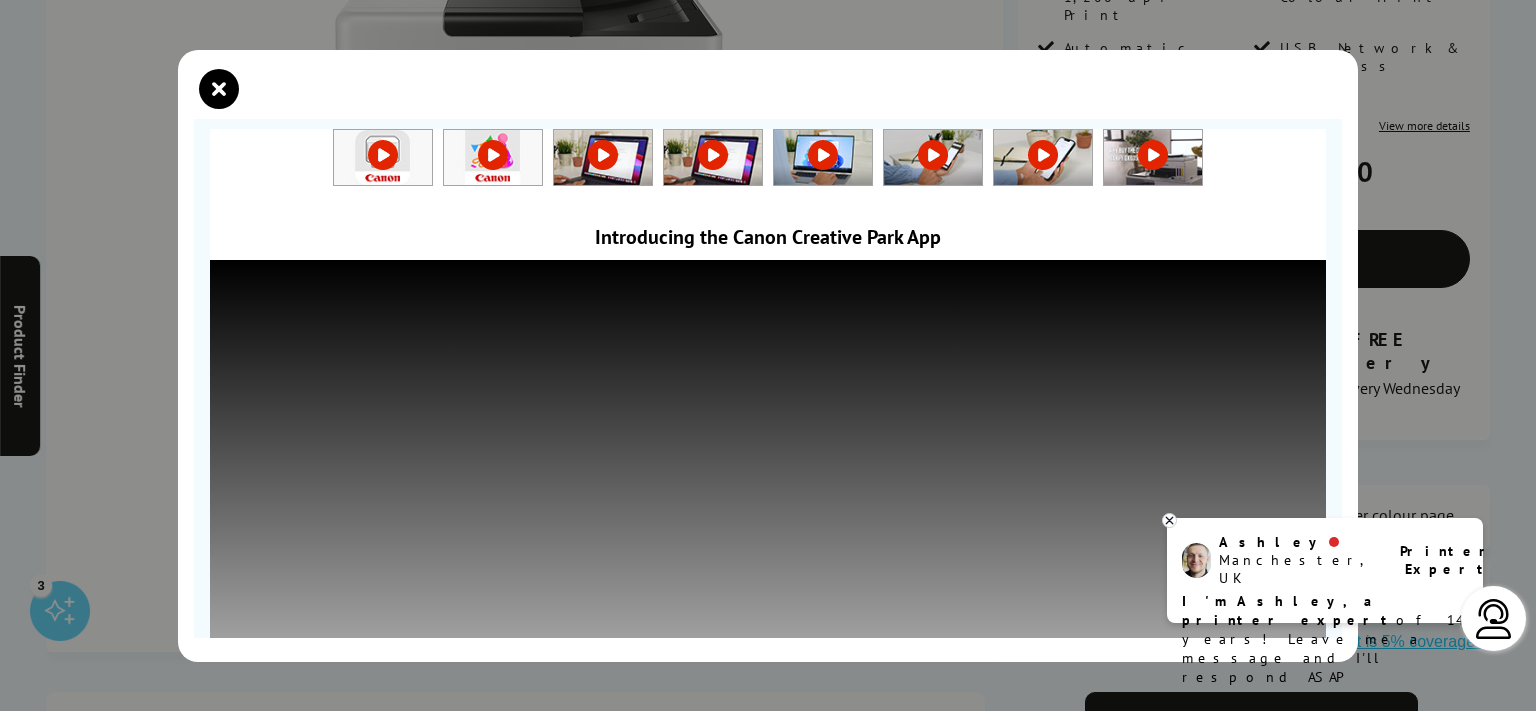 click at bounding box center [383, 155] 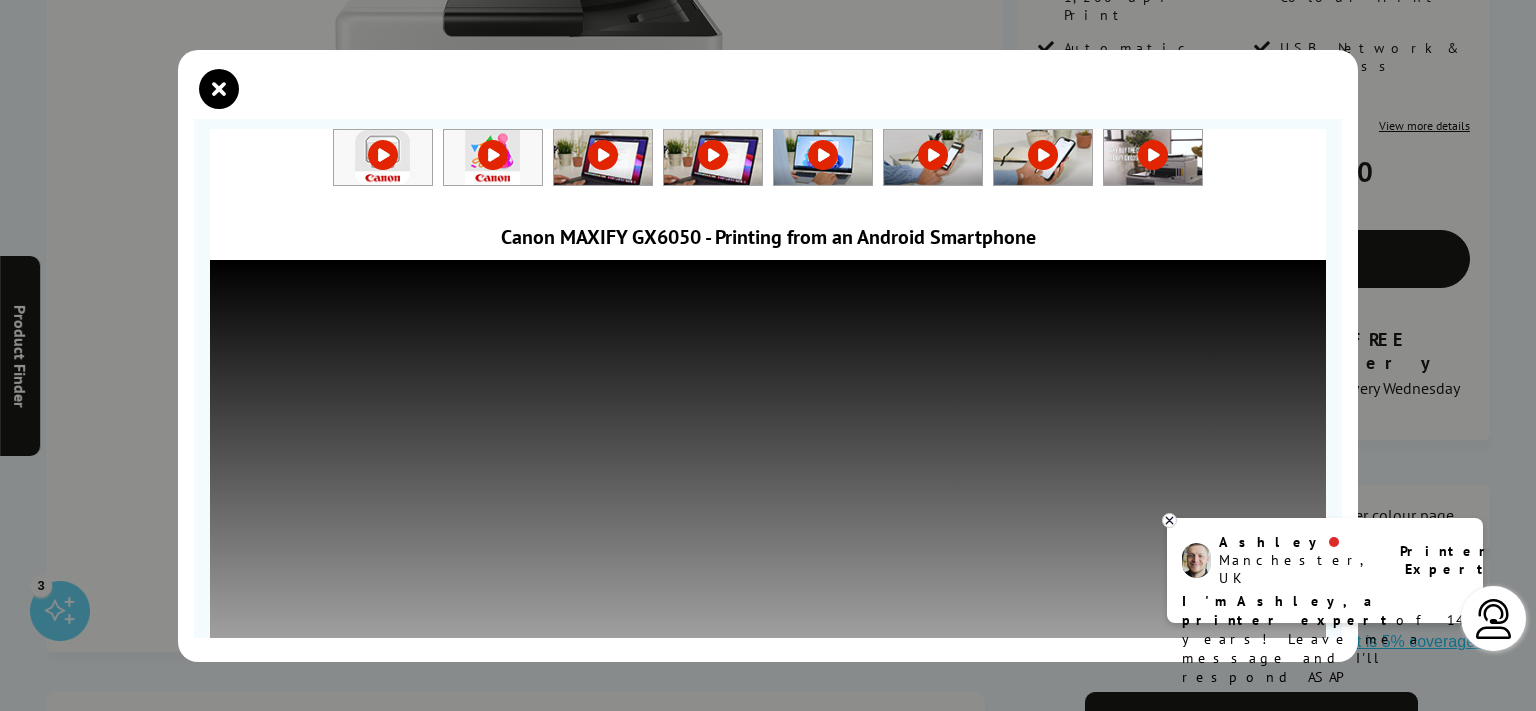 click at bounding box center [768, 159] 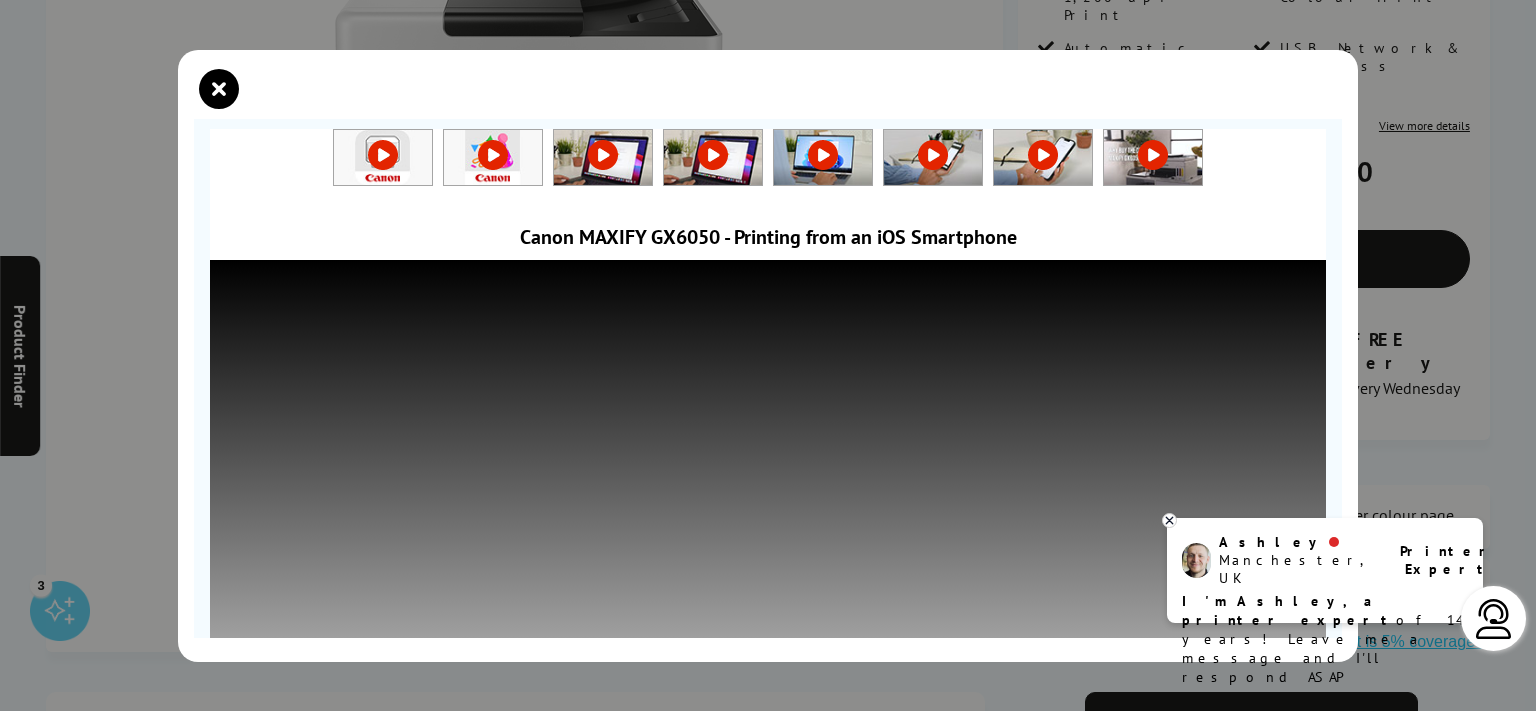 click at bounding box center [383, 155] 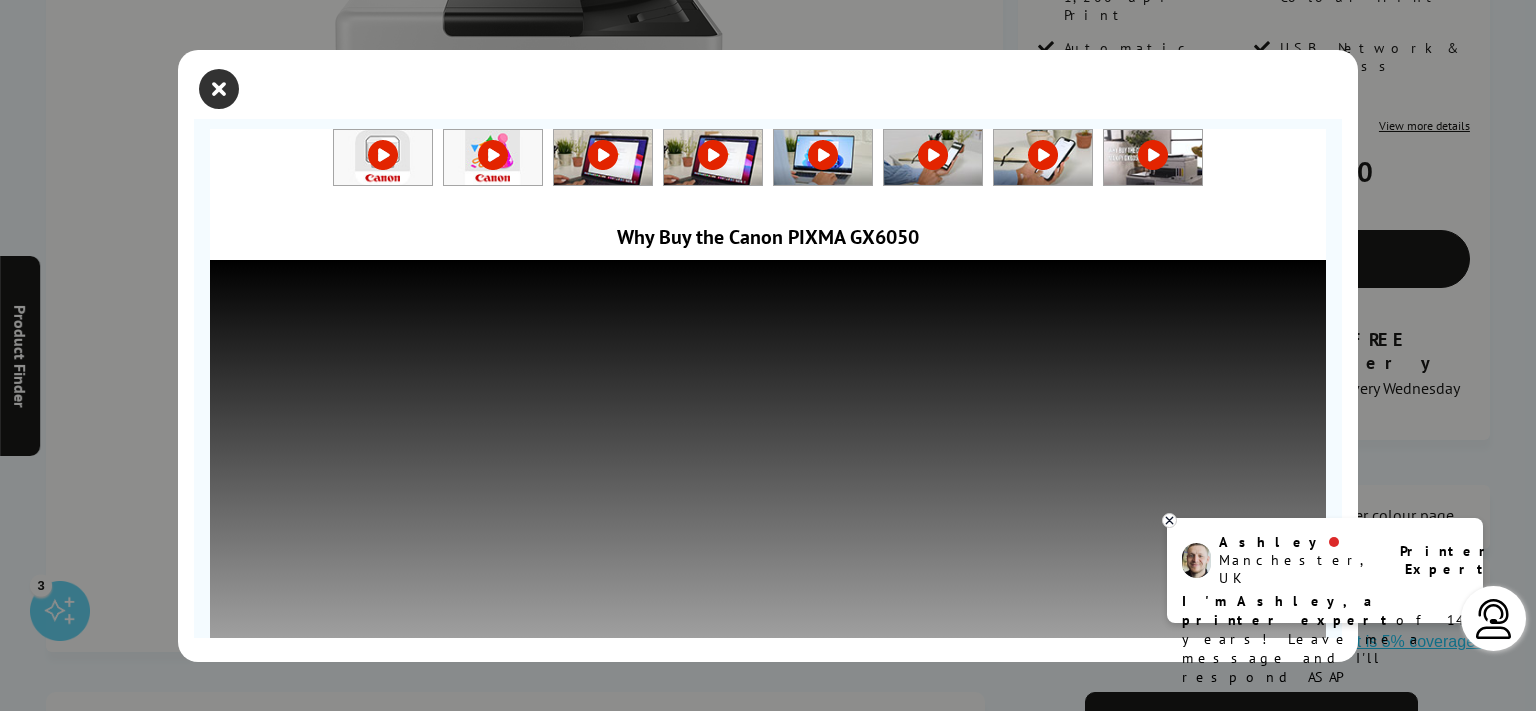 click at bounding box center (219, 89) 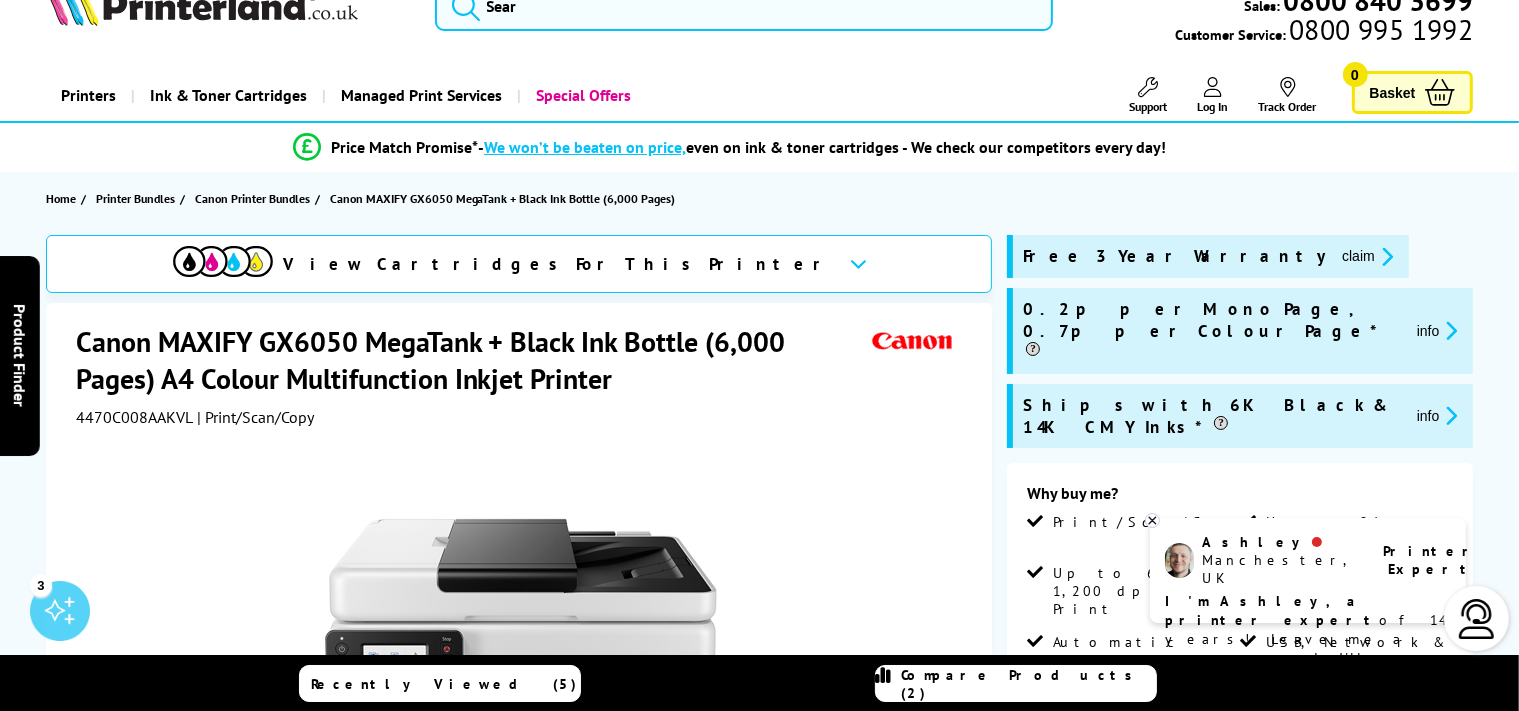 scroll, scrollTop: 0, scrollLeft: 0, axis: both 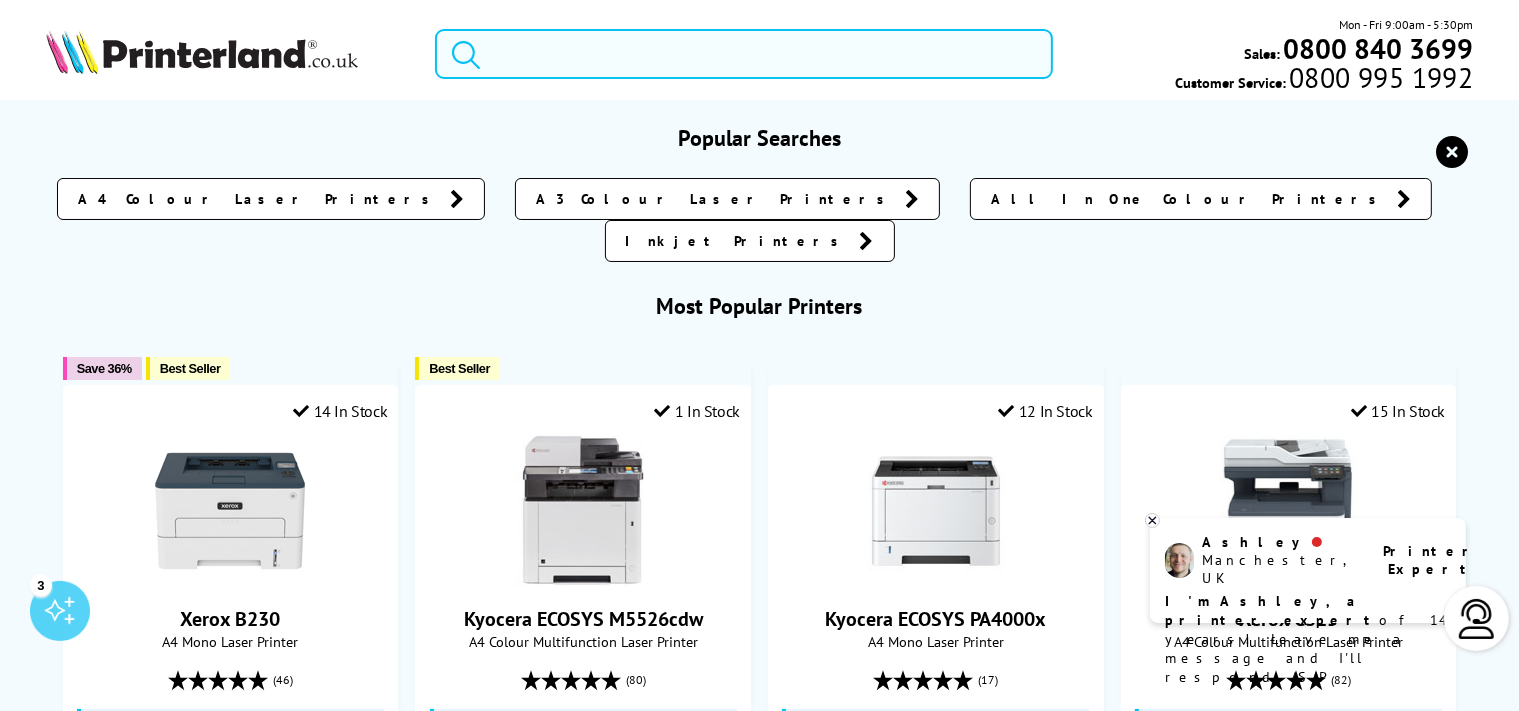 click at bounding box center (744, 54) 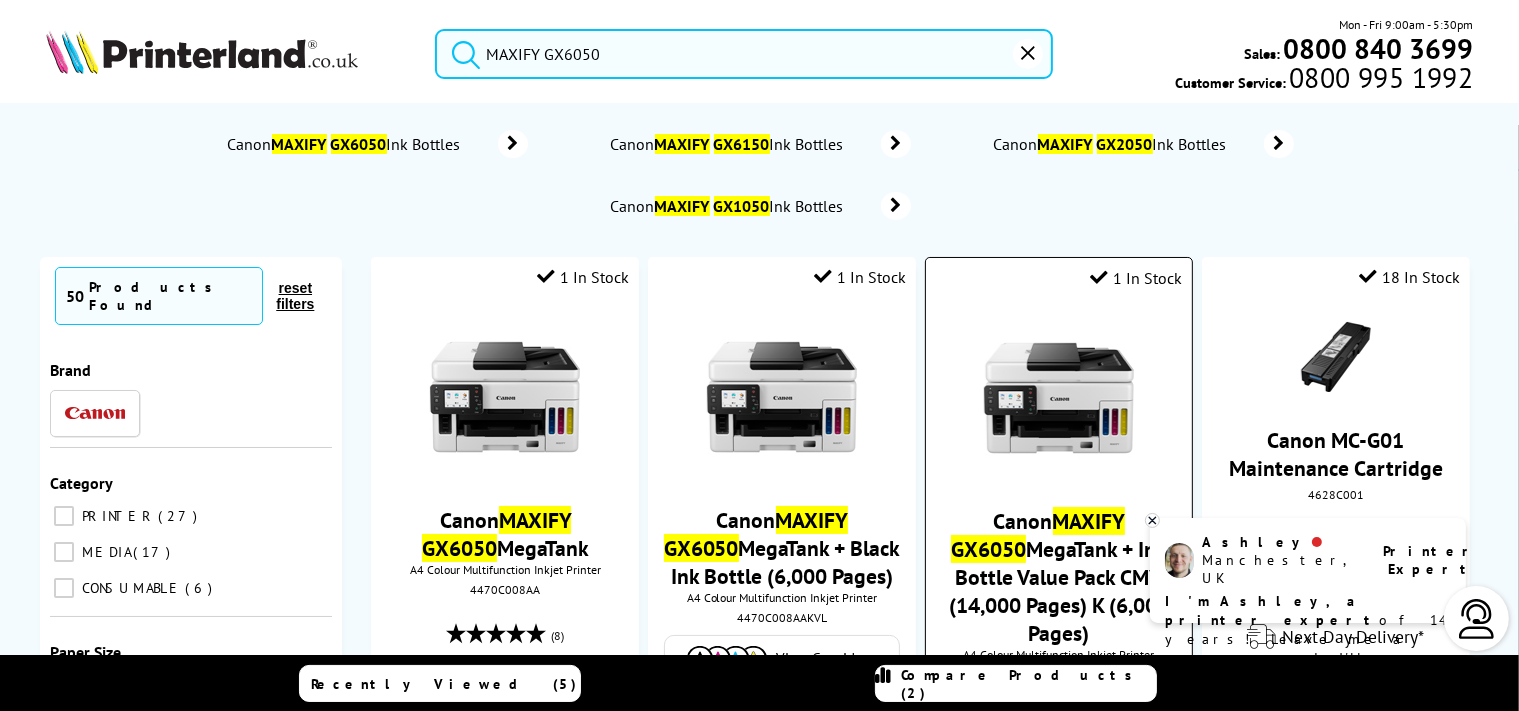 type on "MAXIFY GX6050" 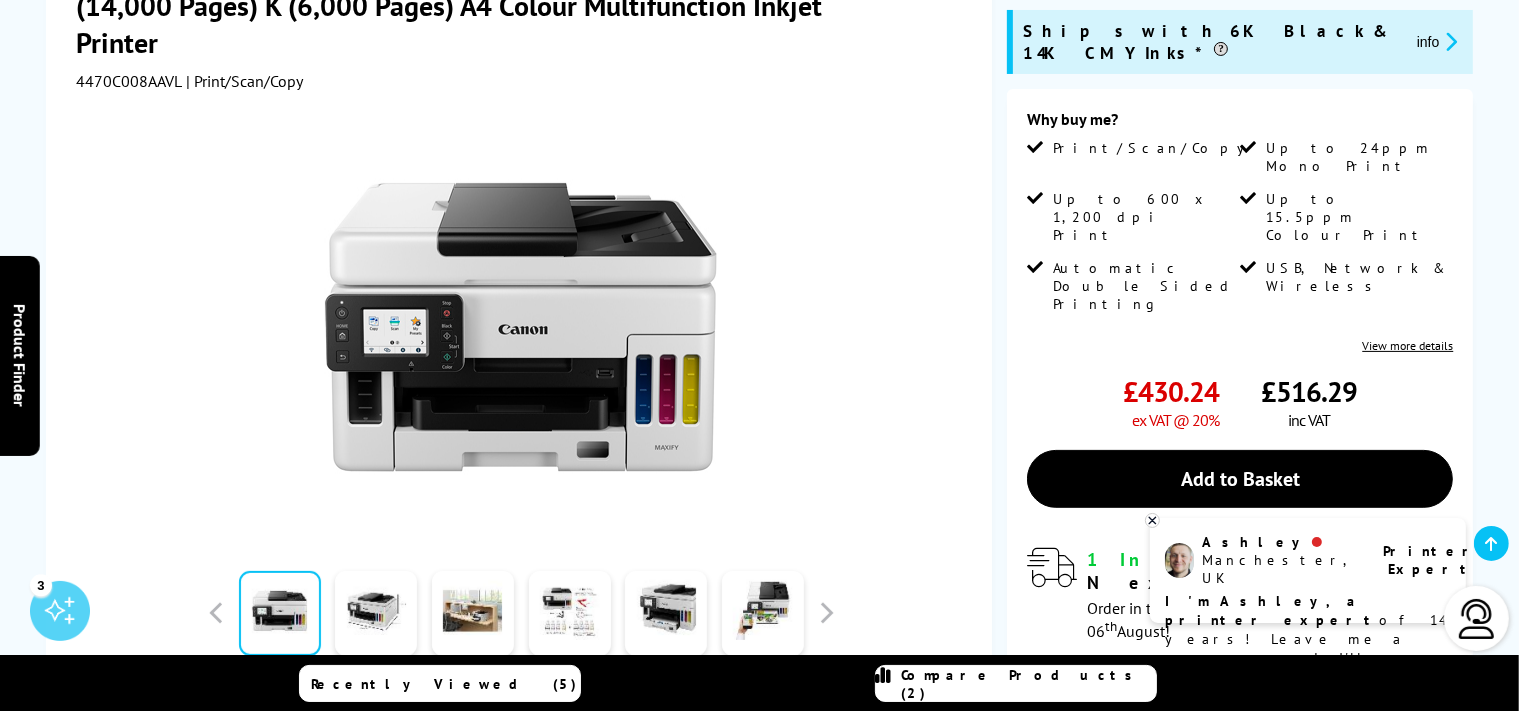 scroll, scrollTop: 475, scrollLeft: 0, axis: vertical 